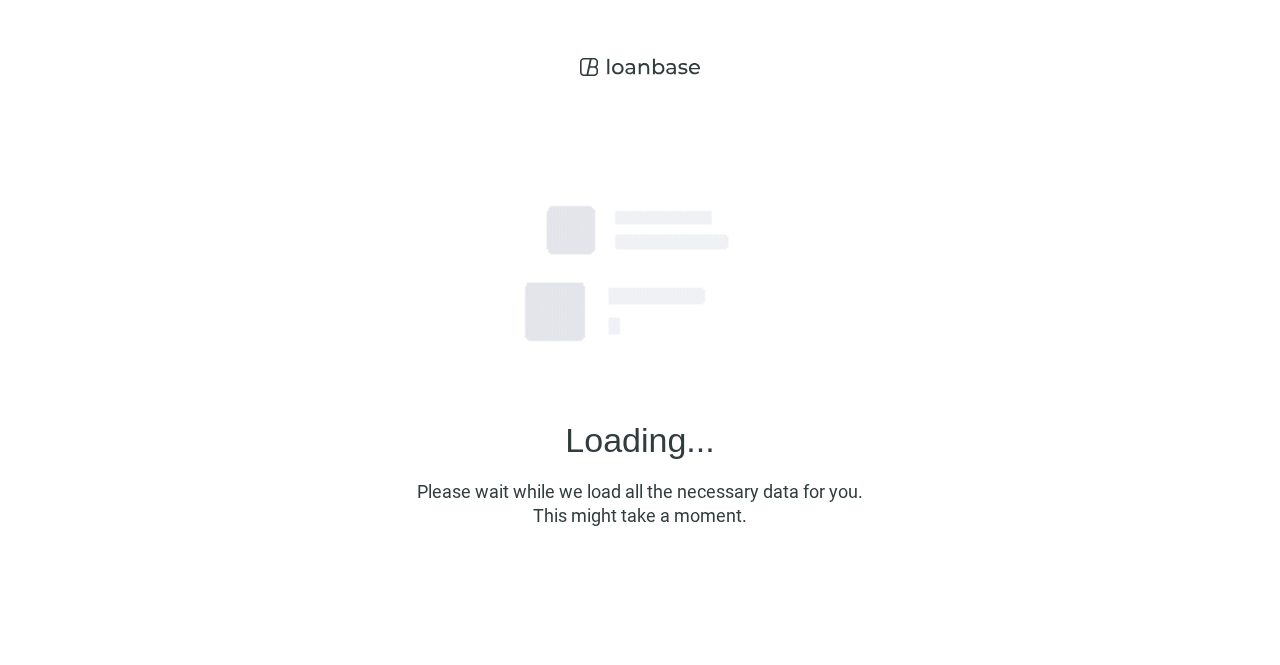 scroll, scrollTop: 0, scrollLeft: 0, axis: both 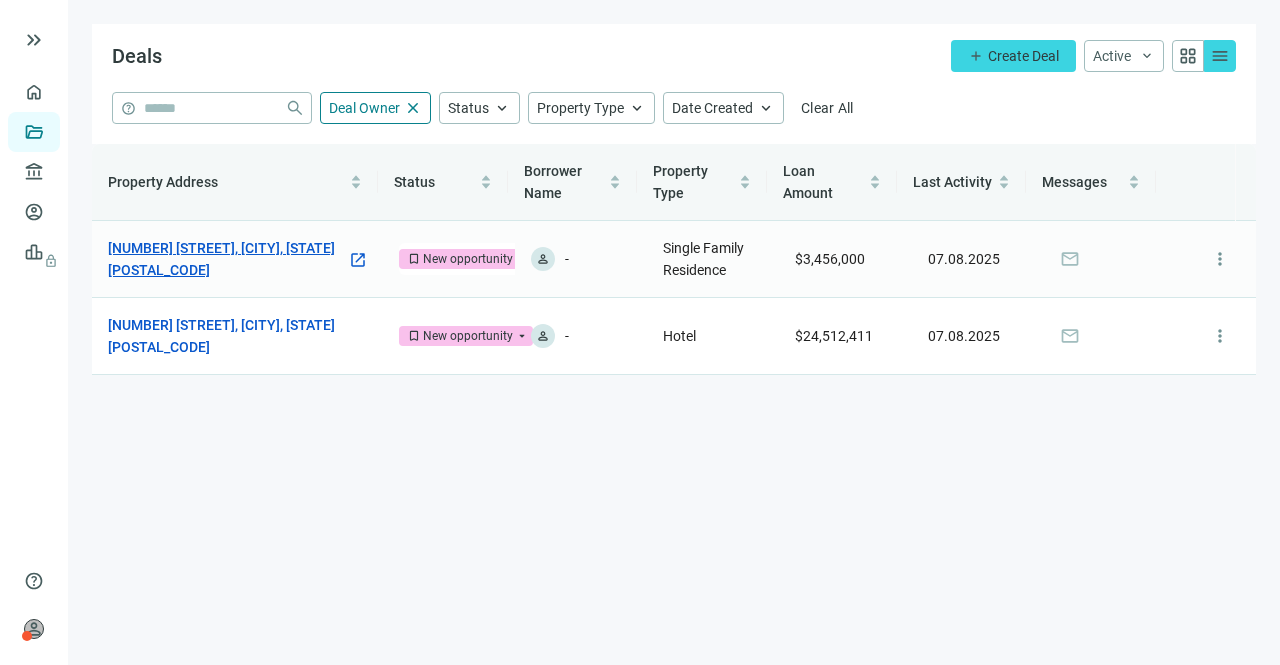 click on "[NUMBER] [STREET], [CITY], [STATE] [POSTAL_CODE]" at bounding box center (227, 259) 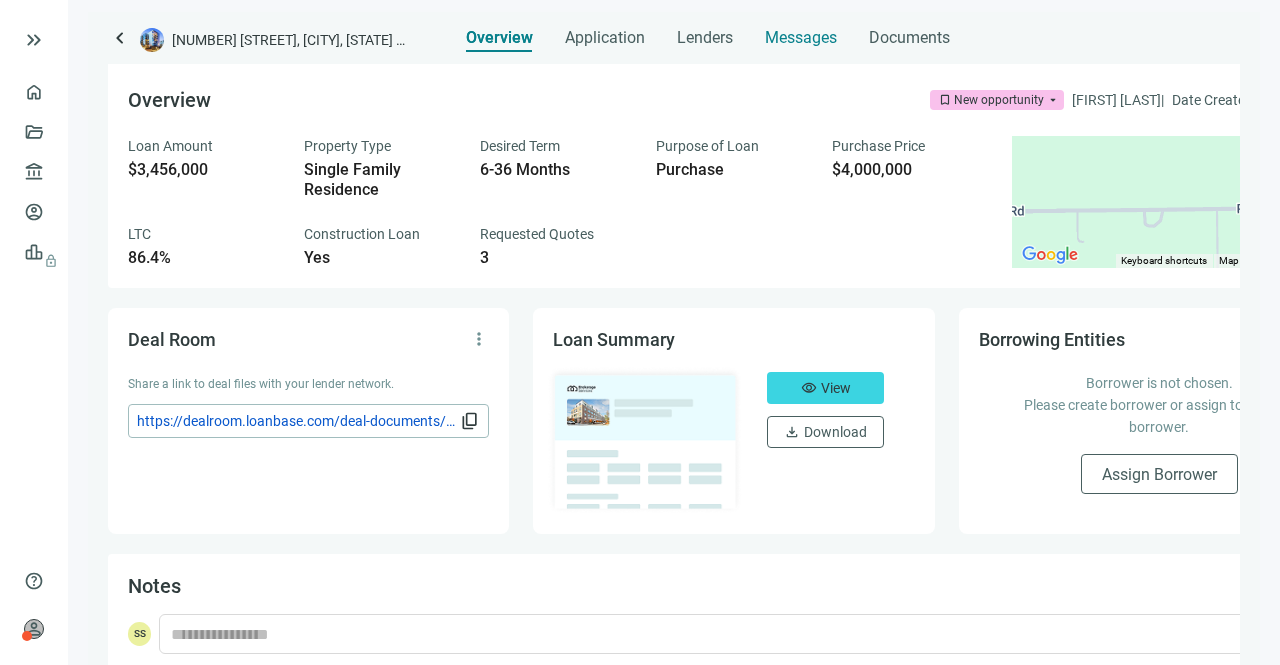 click on "Messages" at bounding box center [801, 37] 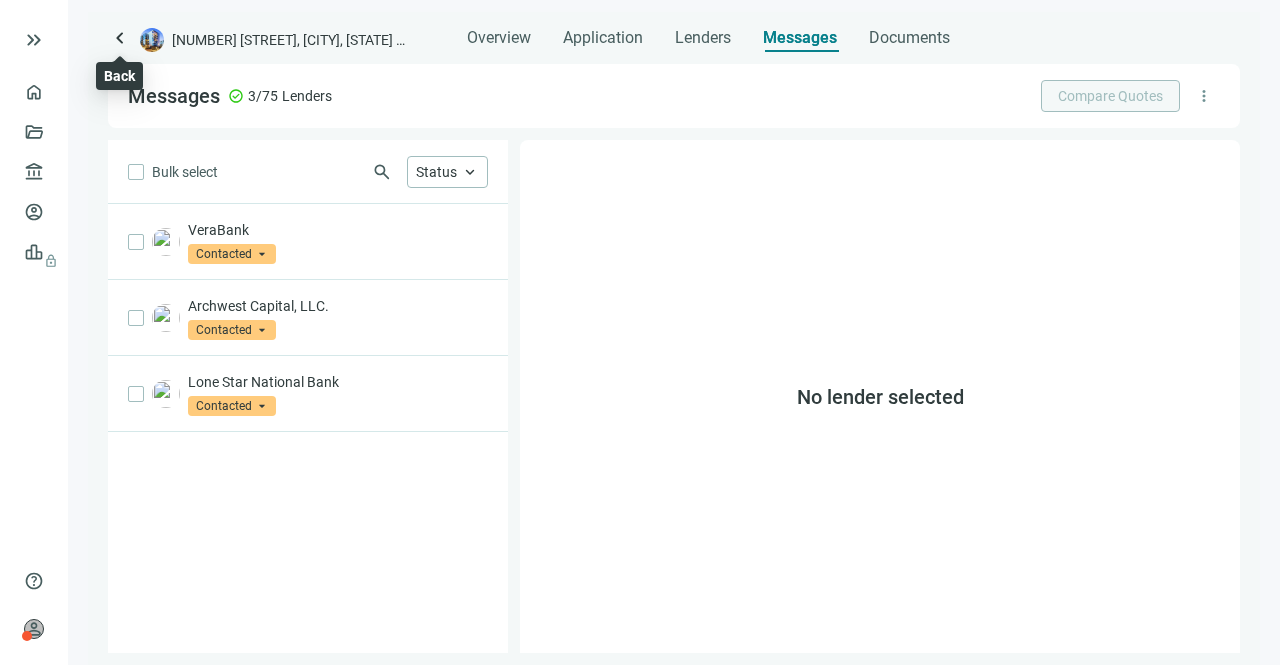 click on "keyboard_arrow_left" at bounding box center (120, 38) 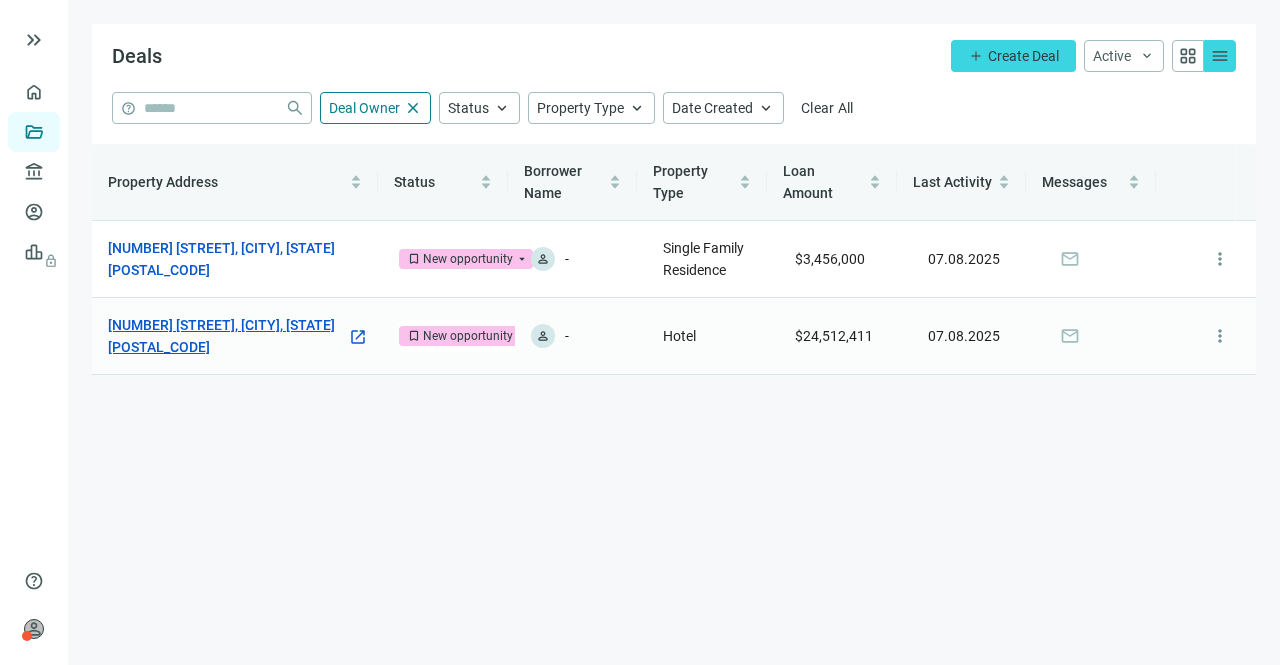 click on "[NUMBER] [STREET], [CITY], [STATE] [POSTAL_CODE]" at bounding box center (227, 336) 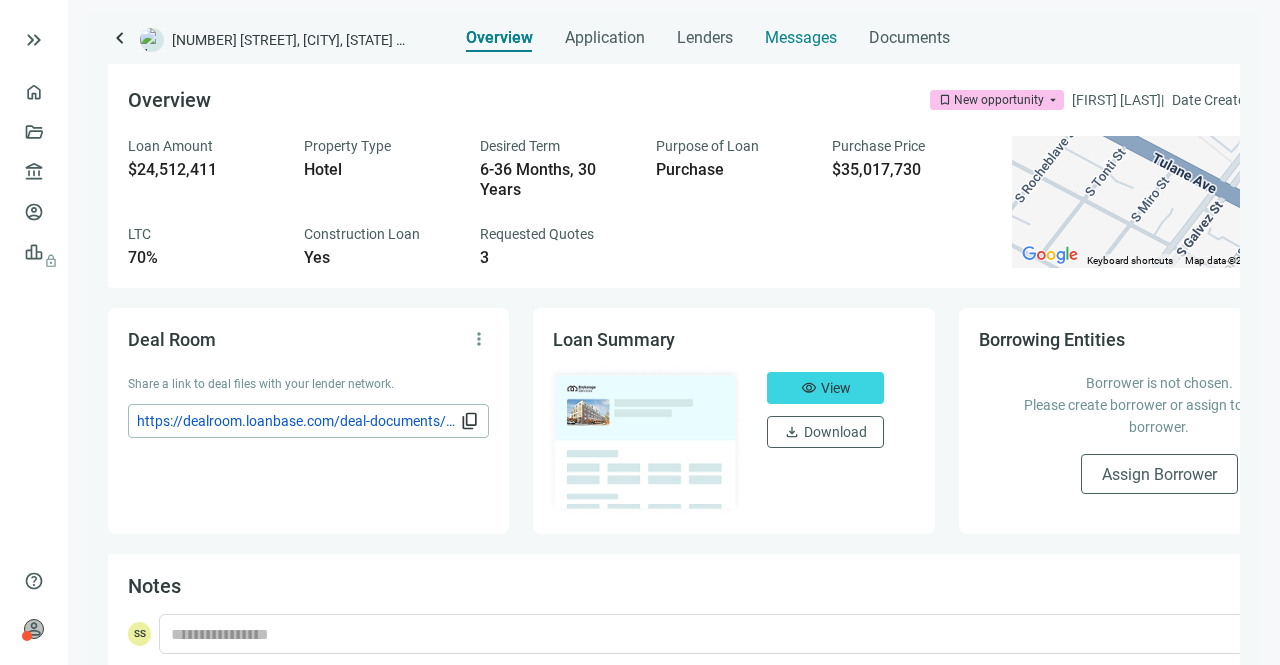 click on "Messages" at bounding box center (801, 32) 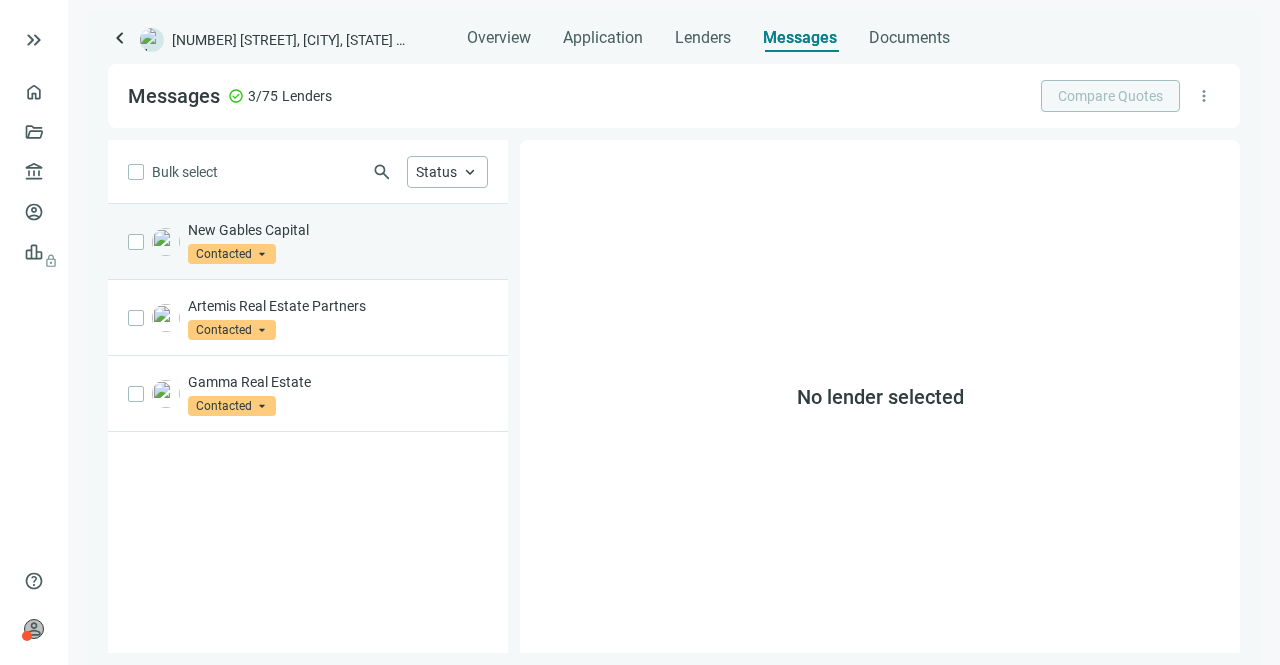 click on "New Gables Capital Contacted arrow_drop_down" at bounding box center (338, 242) 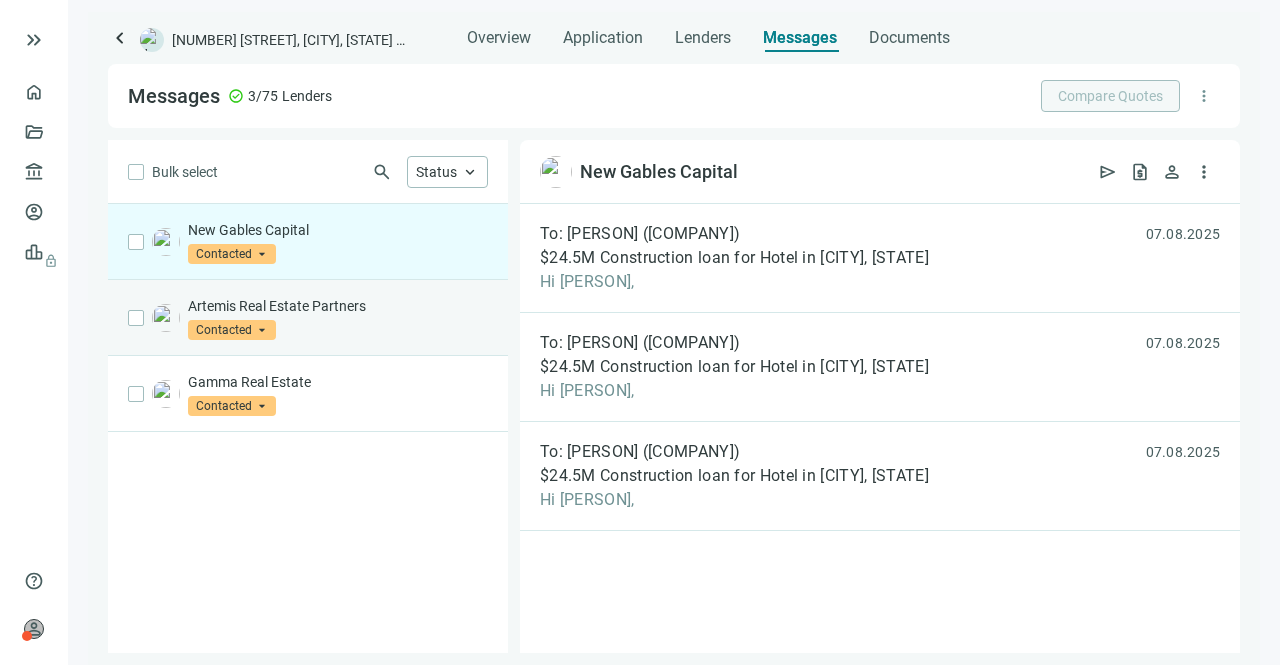 click on "Artemis Real Estate Partners Contacted arrow_drop_down" at bounding box center (338, 318) 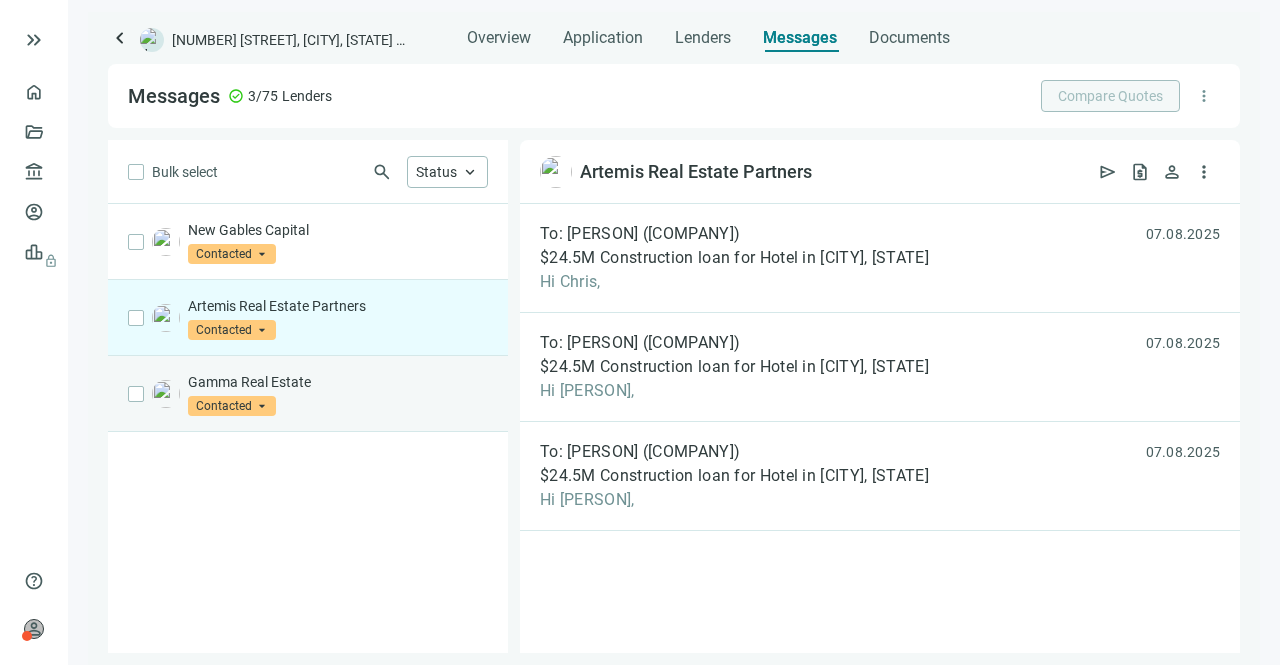 click on "Gamma Real Estate Contacted arrow_drop_down" at bounding box center [308, 394] 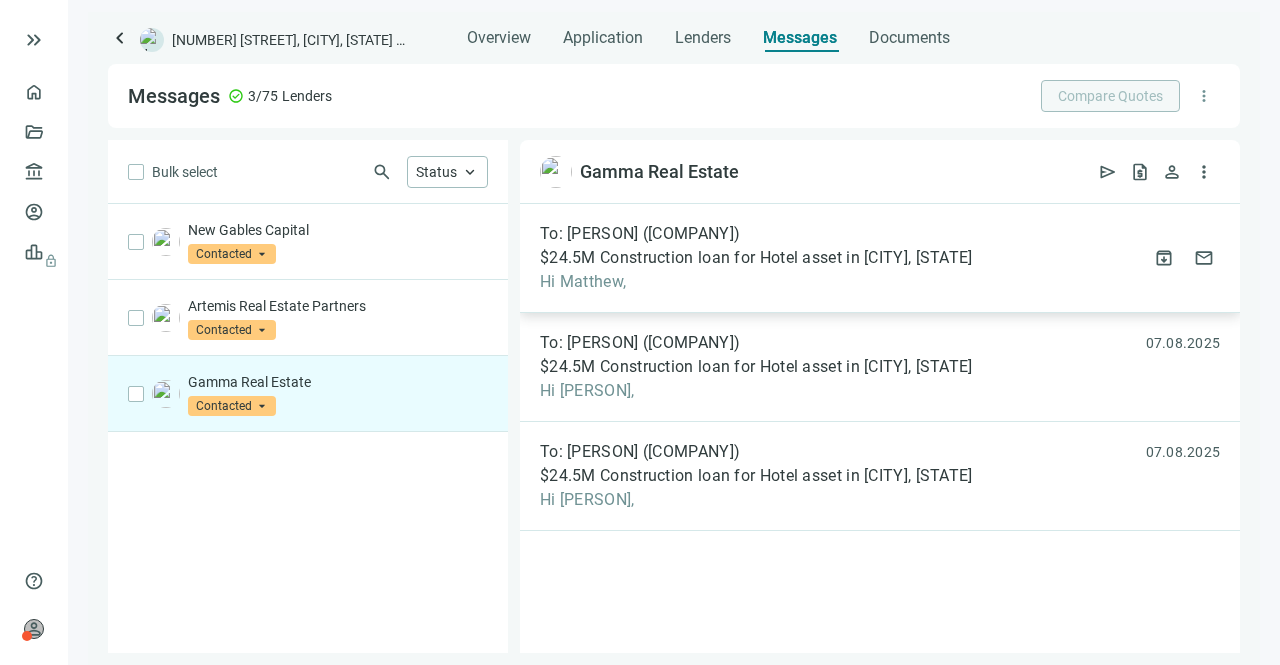 click on "To: [PERSON] ([COMPANY]) $24.5M Construction loan for Hotel asset in [CITY], [STATE] Hi [PERSON]," at bounding box center (756, 258) 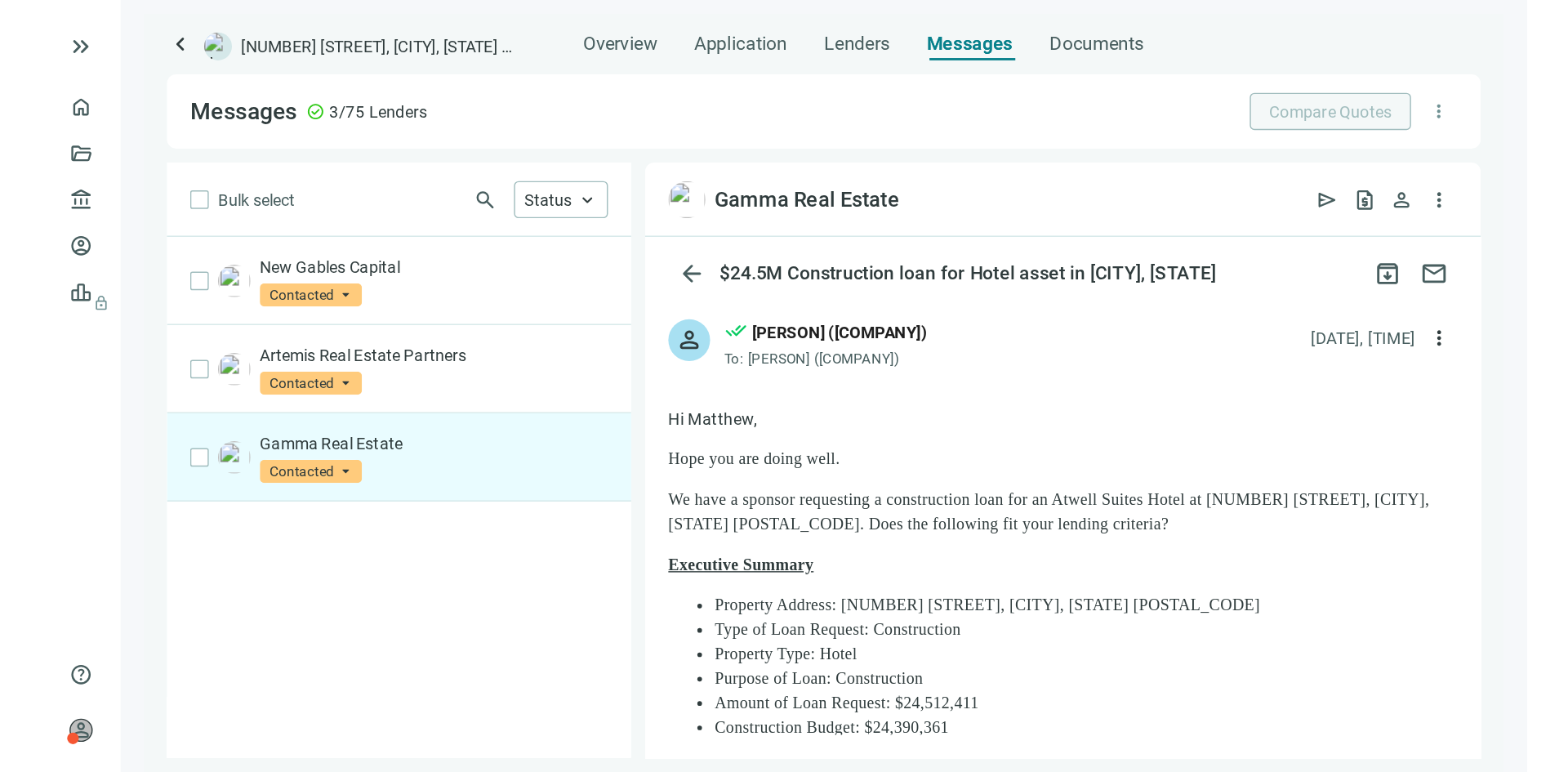 scroll, scrollTop: 0, scrollLeft: 0, axis: both 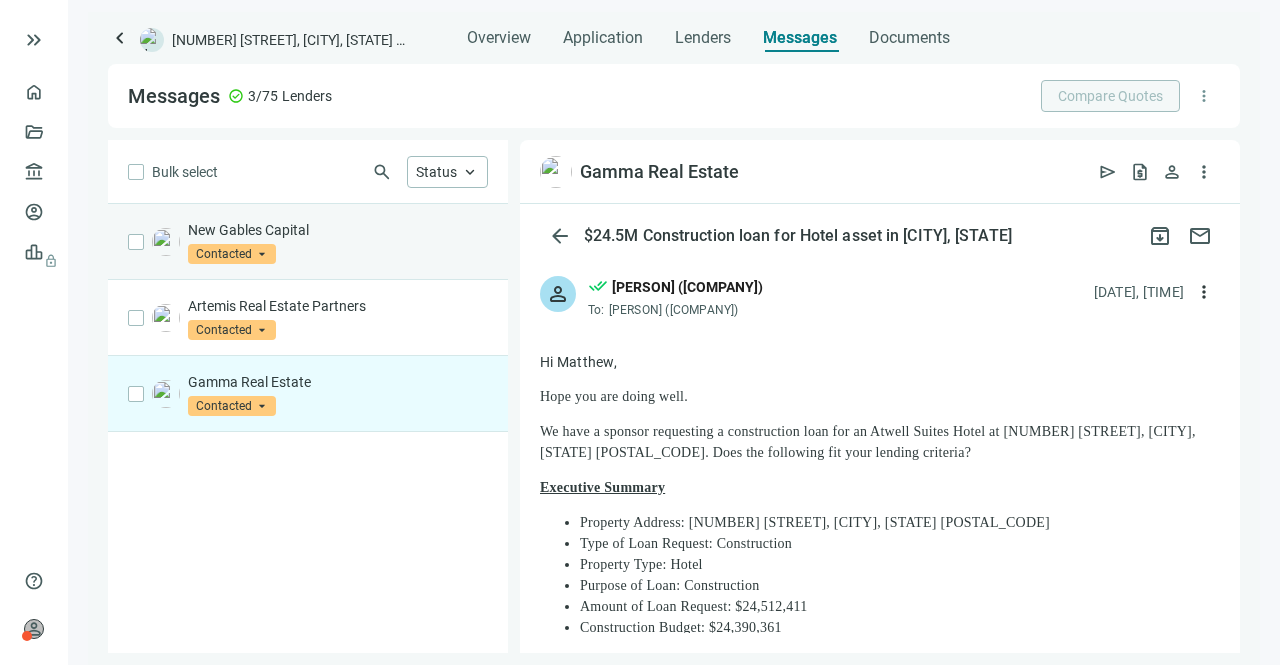 click on "New Gables Capital Contacted arrow_drop_down" at bounding box center [338, 242] 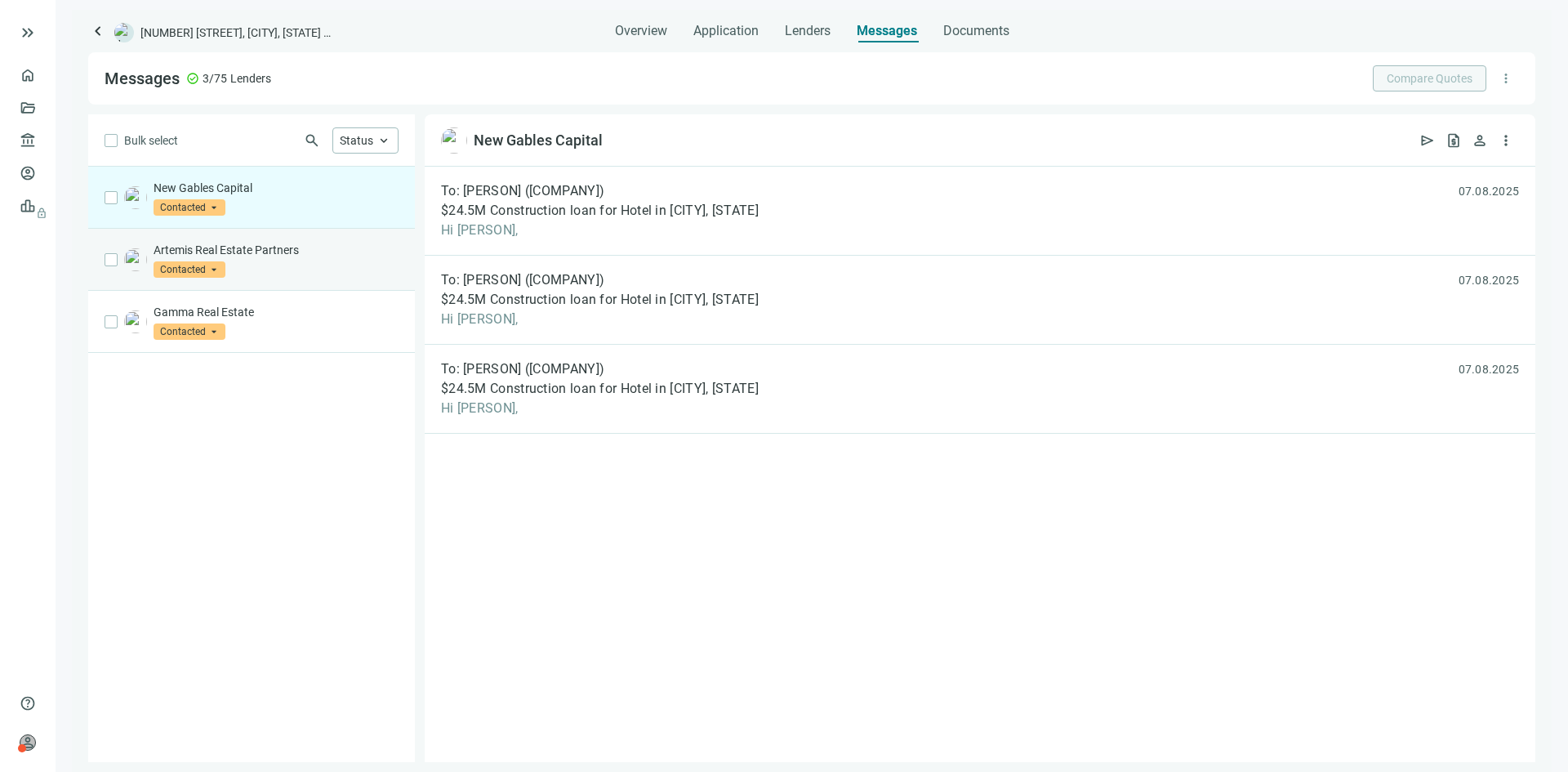 click on "Artemis Real Estate Partners Contacted arrow_drop_down" at bounding box center (252, 260) 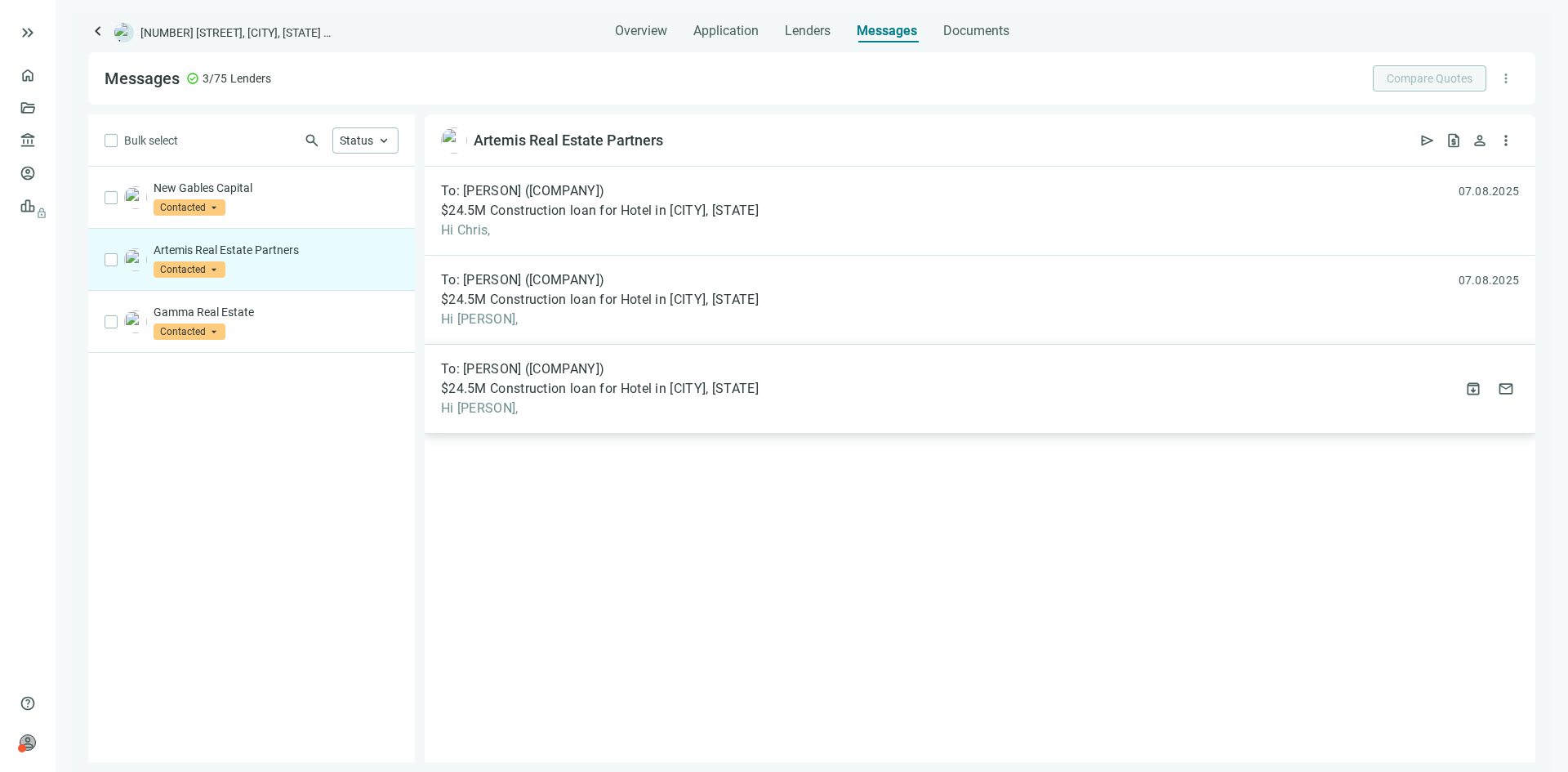 click on "To: [PERSON] ([COMPANY]) $24.5M Construction loan for Hotel in [CITY], [STATE] Hi [PERSON], [DATE] archive mail" at bounding box center [980, 389] 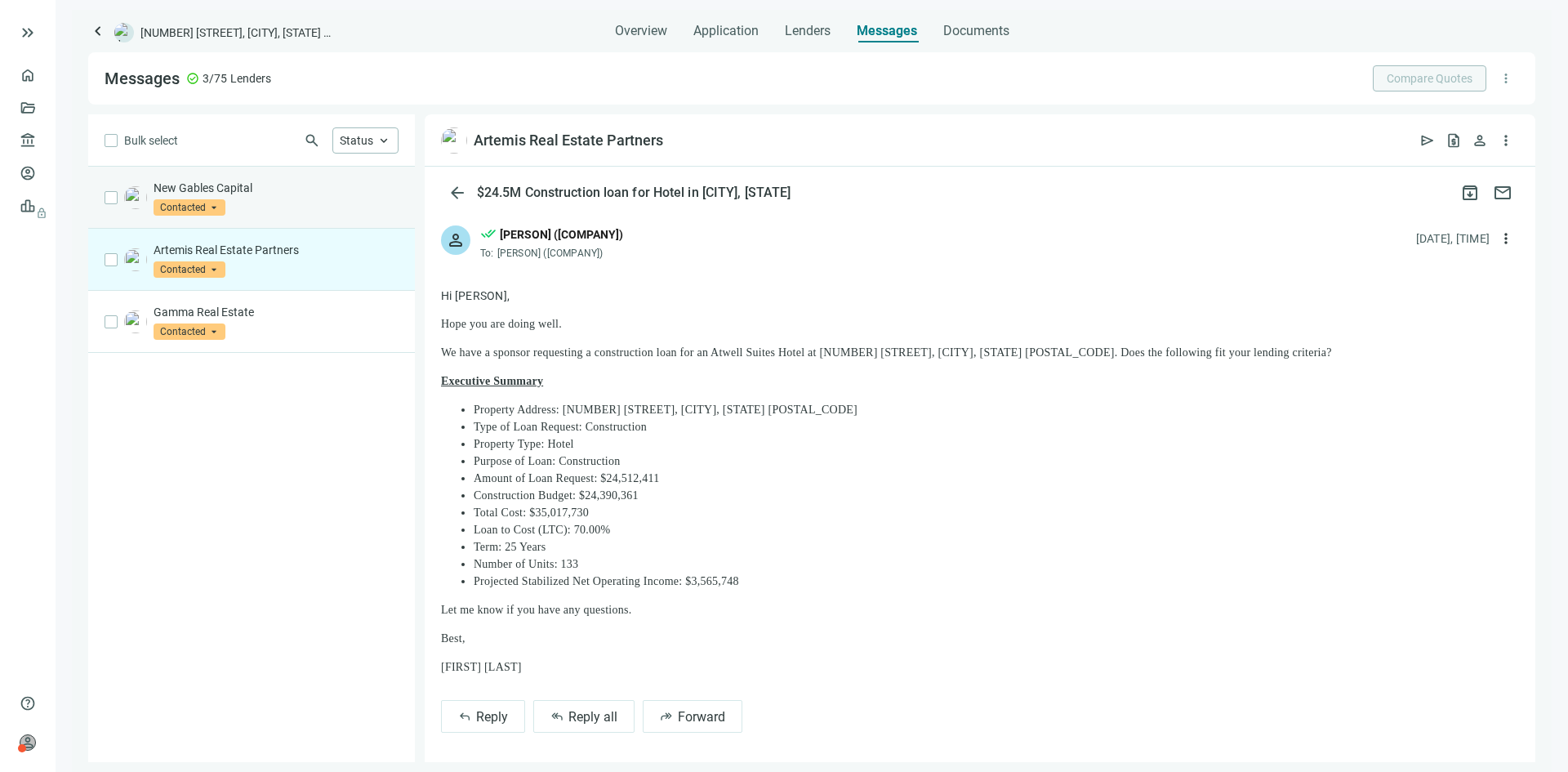 click on "New Gables Capital Contacted arrow_drop_down" at bounding box center [276, 198] 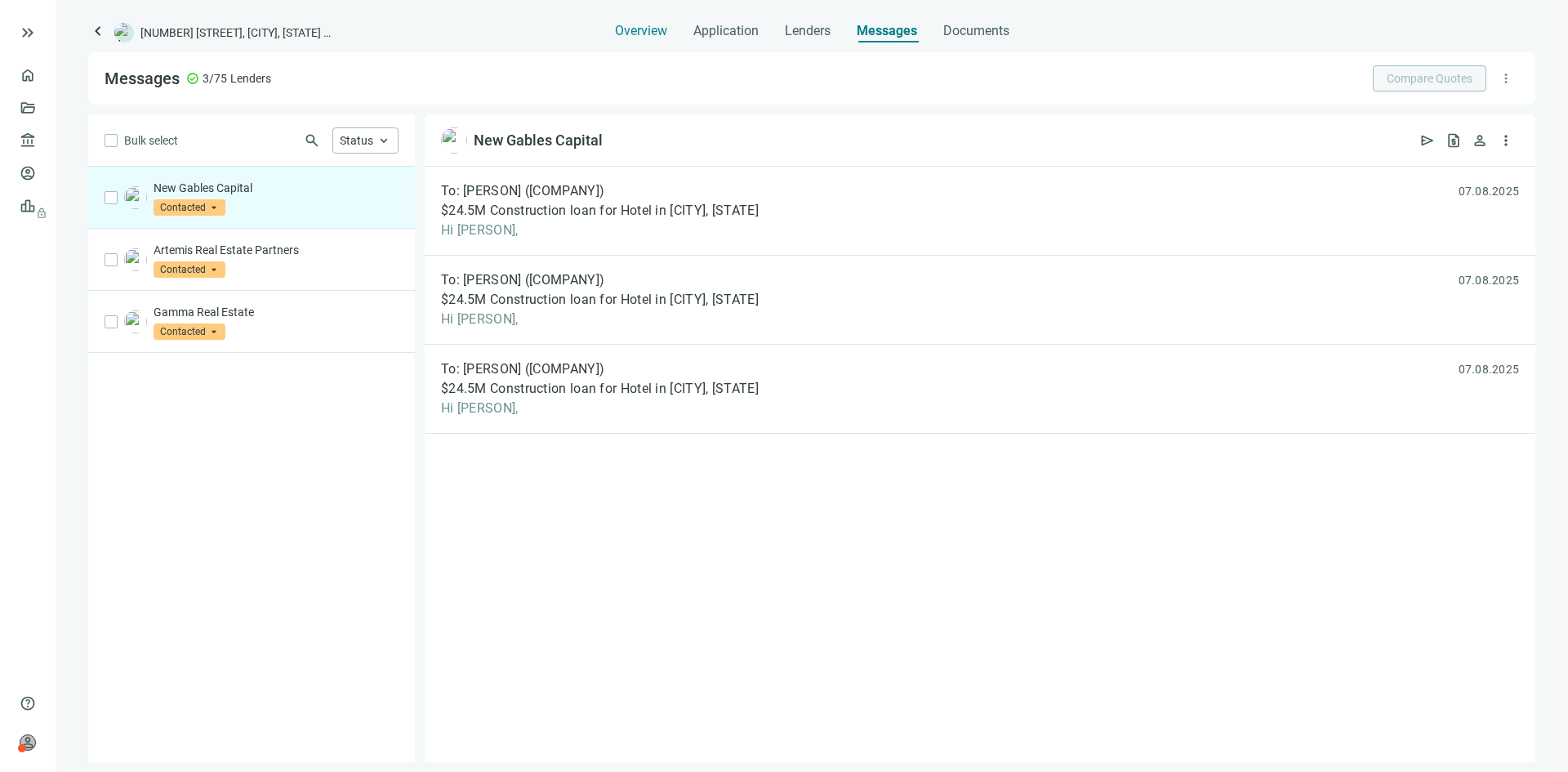 click on "Overview" at bounding box center [641, 31] 